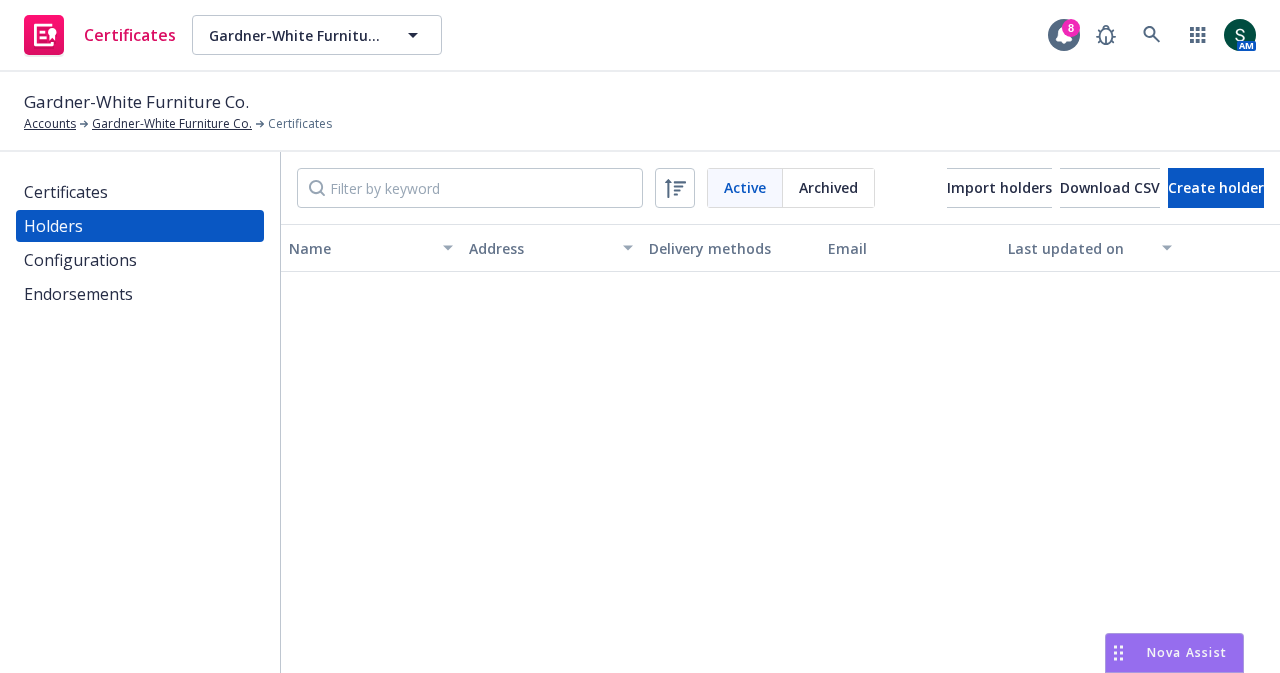 scroll, scrollTop: 0, scrollLeft: 0, axis: both 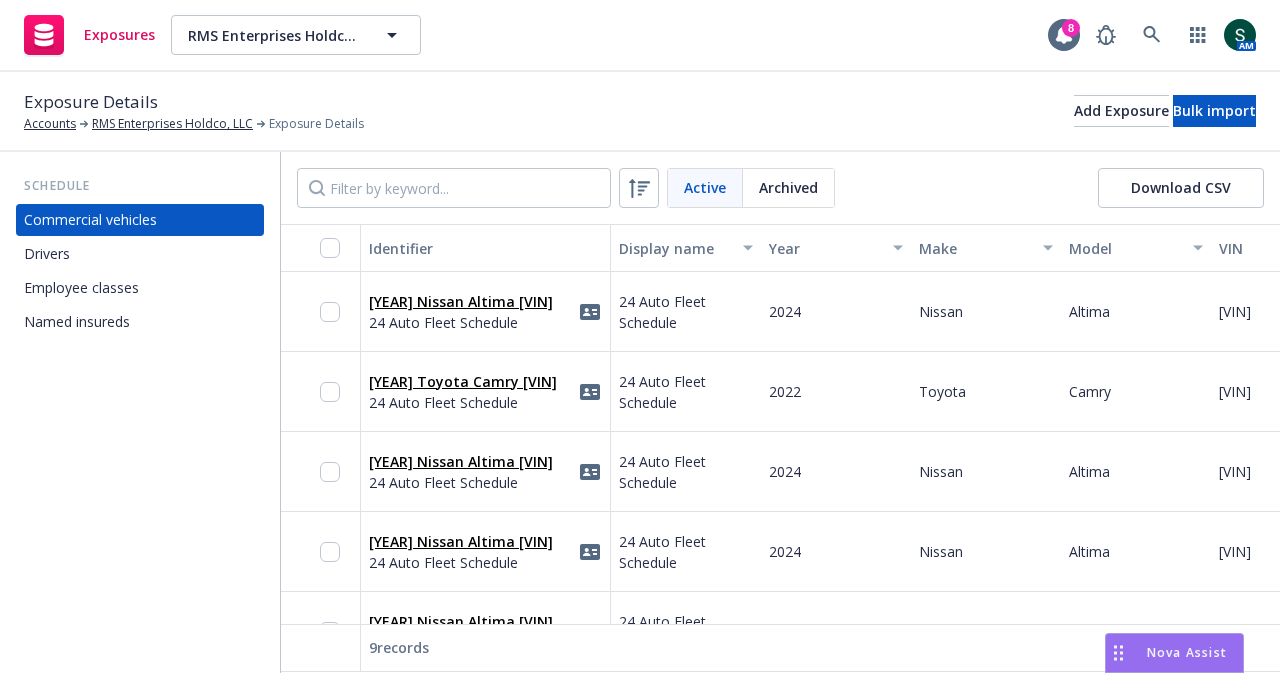 click on "Named insureds" at bounding box center (77, 322) 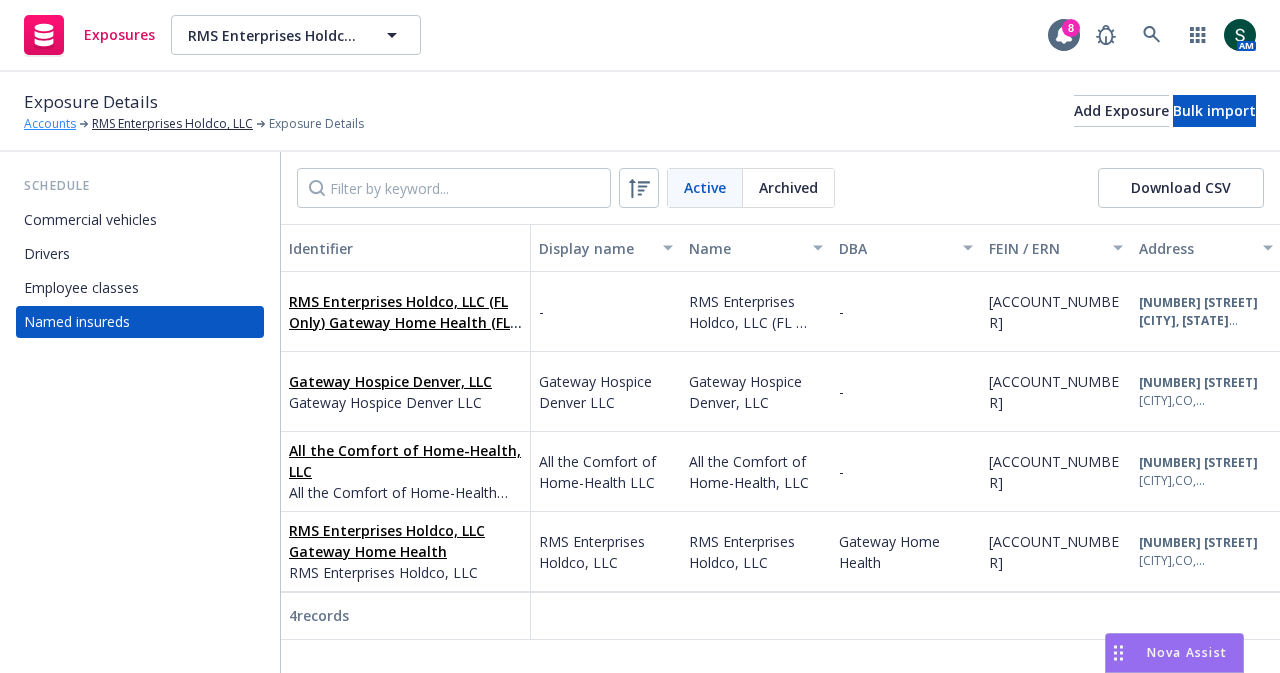 click on "Accounts" at bounding box center (50, 124) 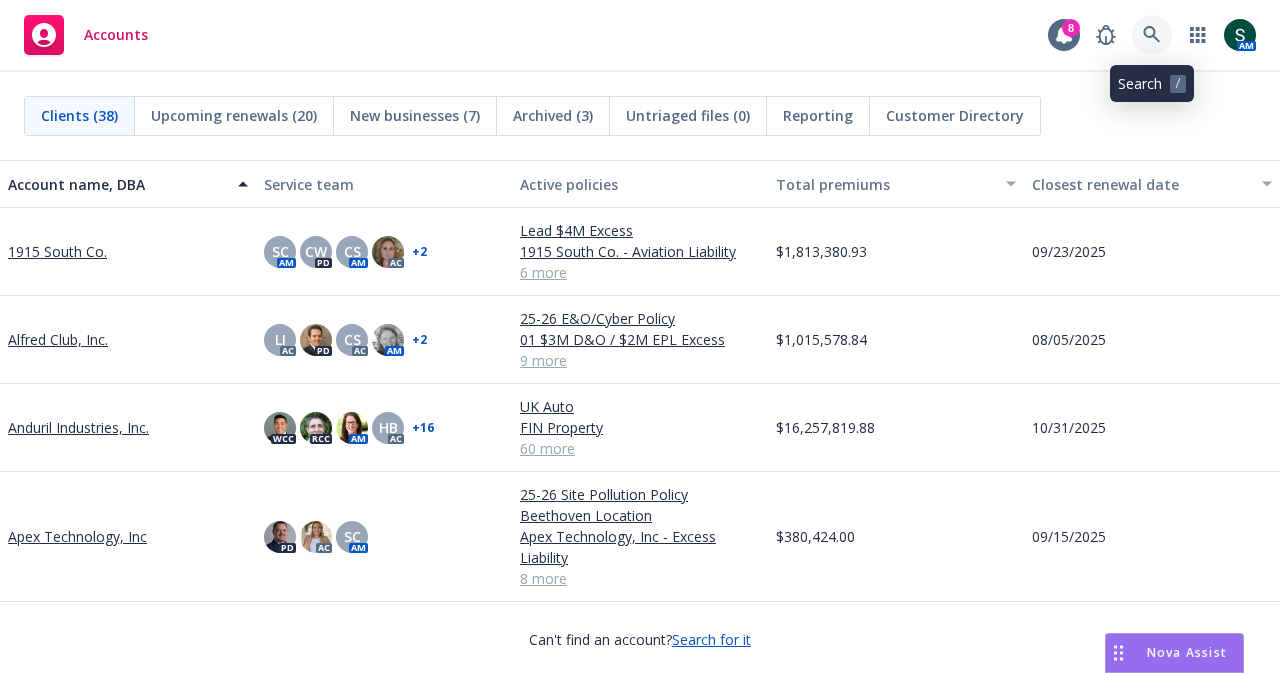 click at bounding box center [1152, 35] 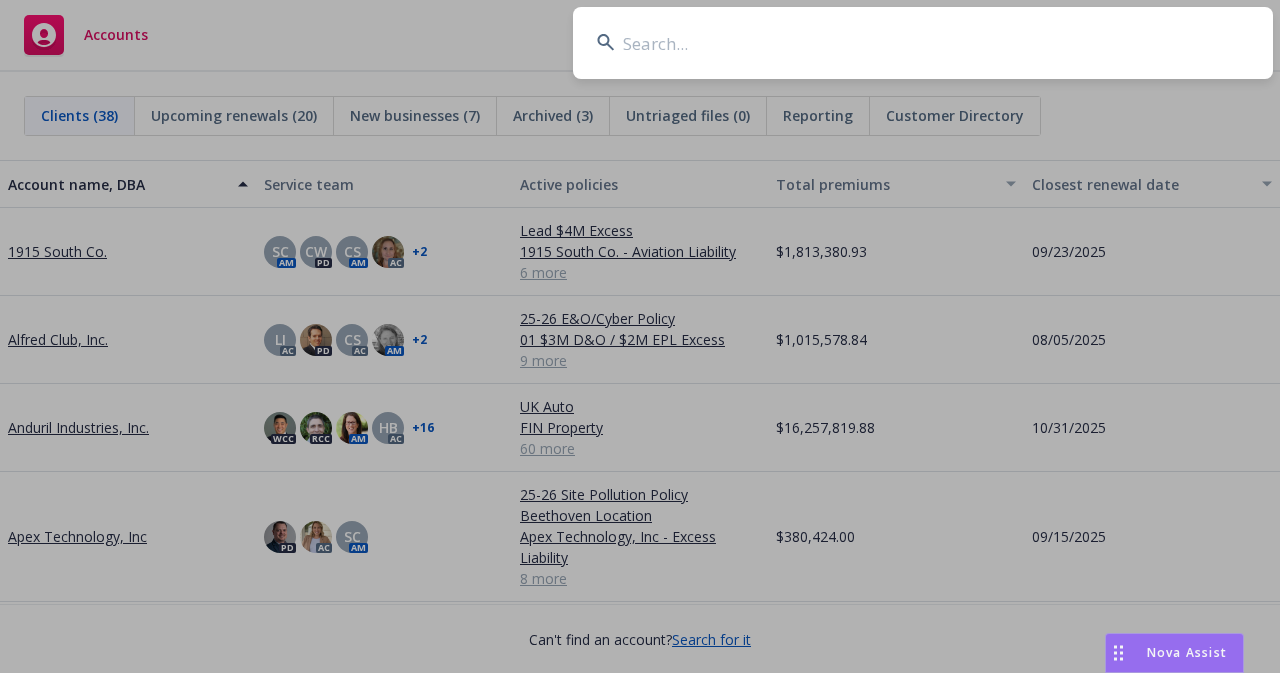 click at bounding box center [923, 43] 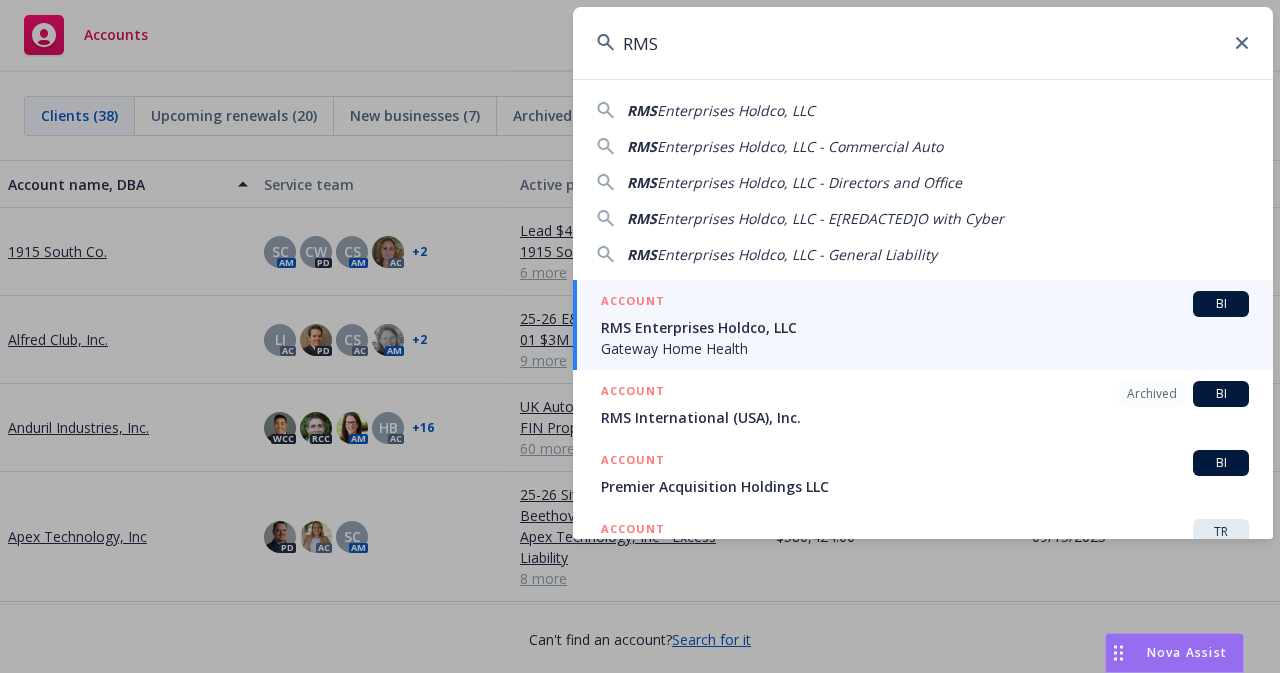 type on "RMS" 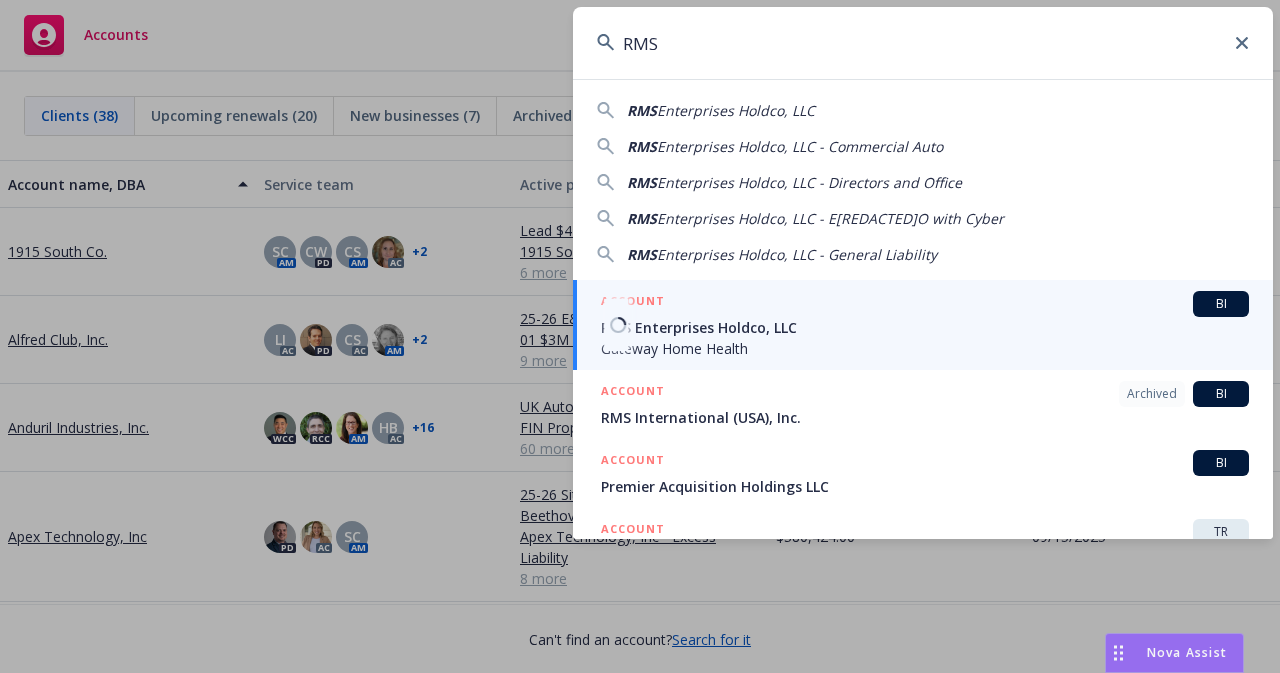 click on "RMS Enterprises Holdco, LLC" at bounding box center [925, 327] 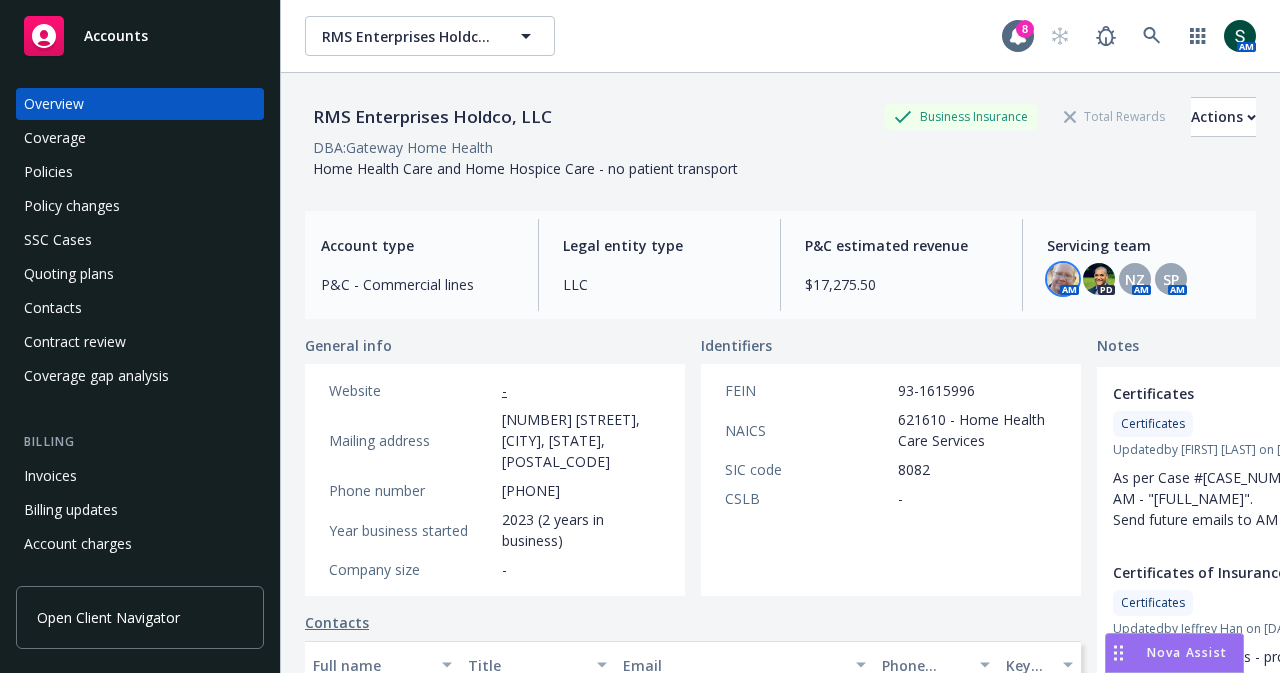 click at bounding box center (1063, 279) 